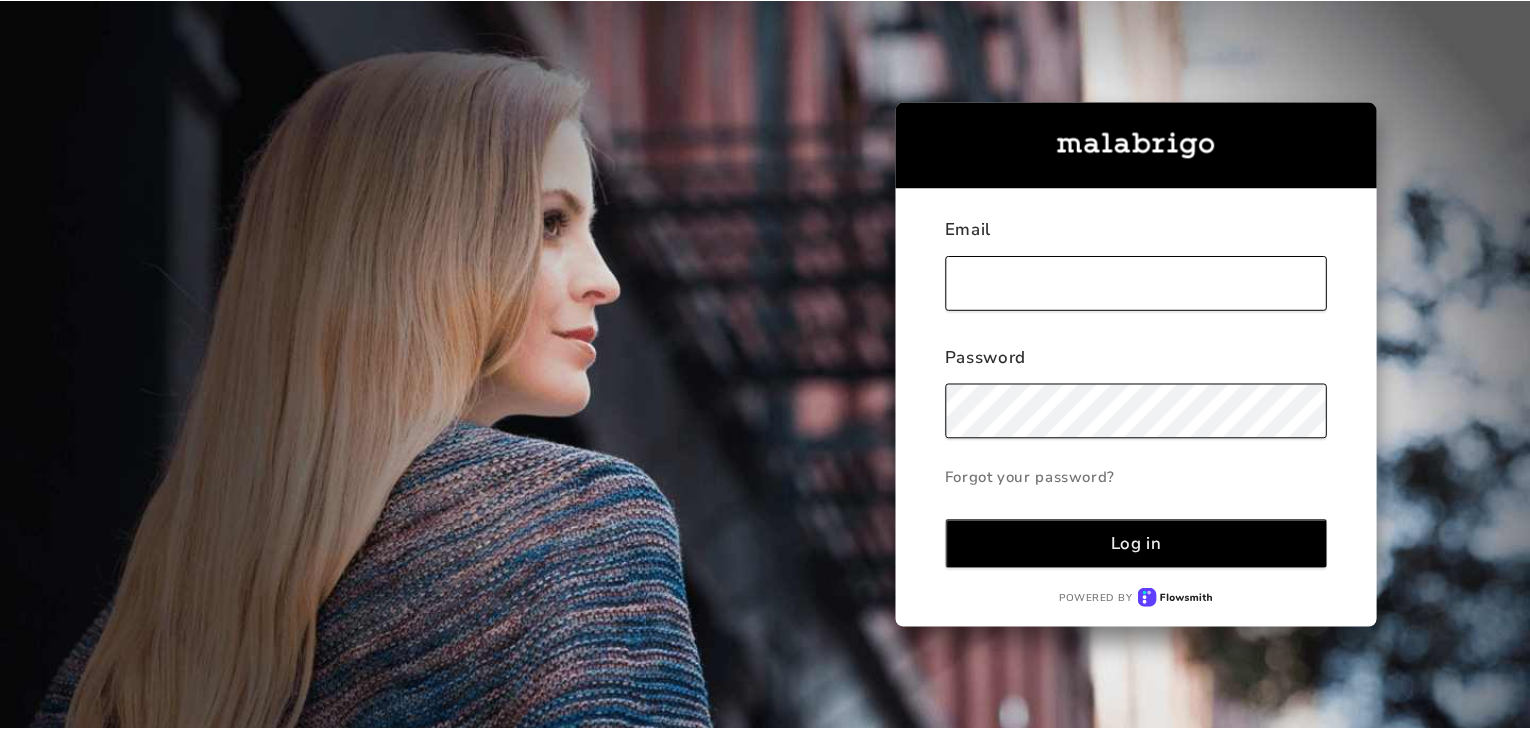 scroll, scrollTop: 0, scrollLeft: 0, axis: both 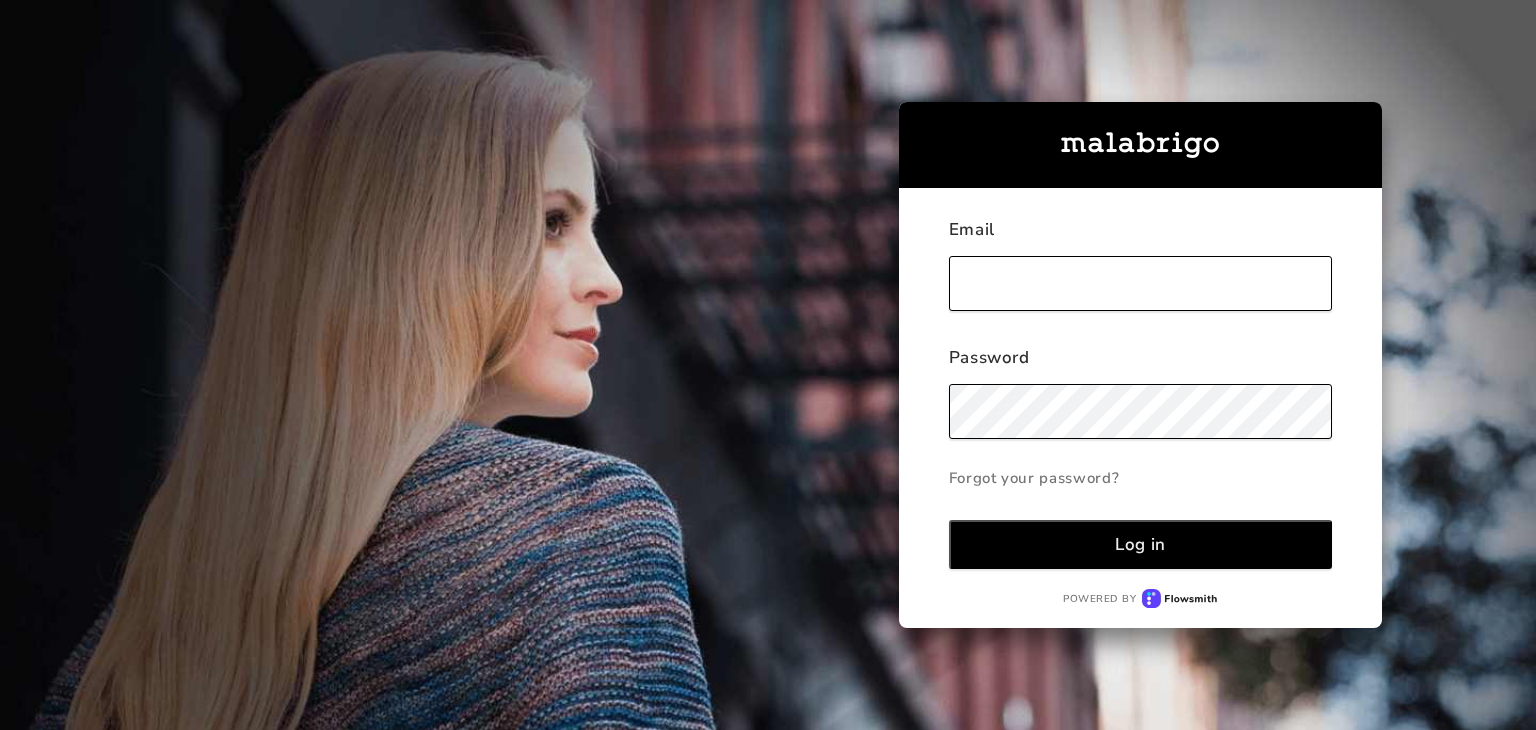 click at bounding box center [1141, 283] 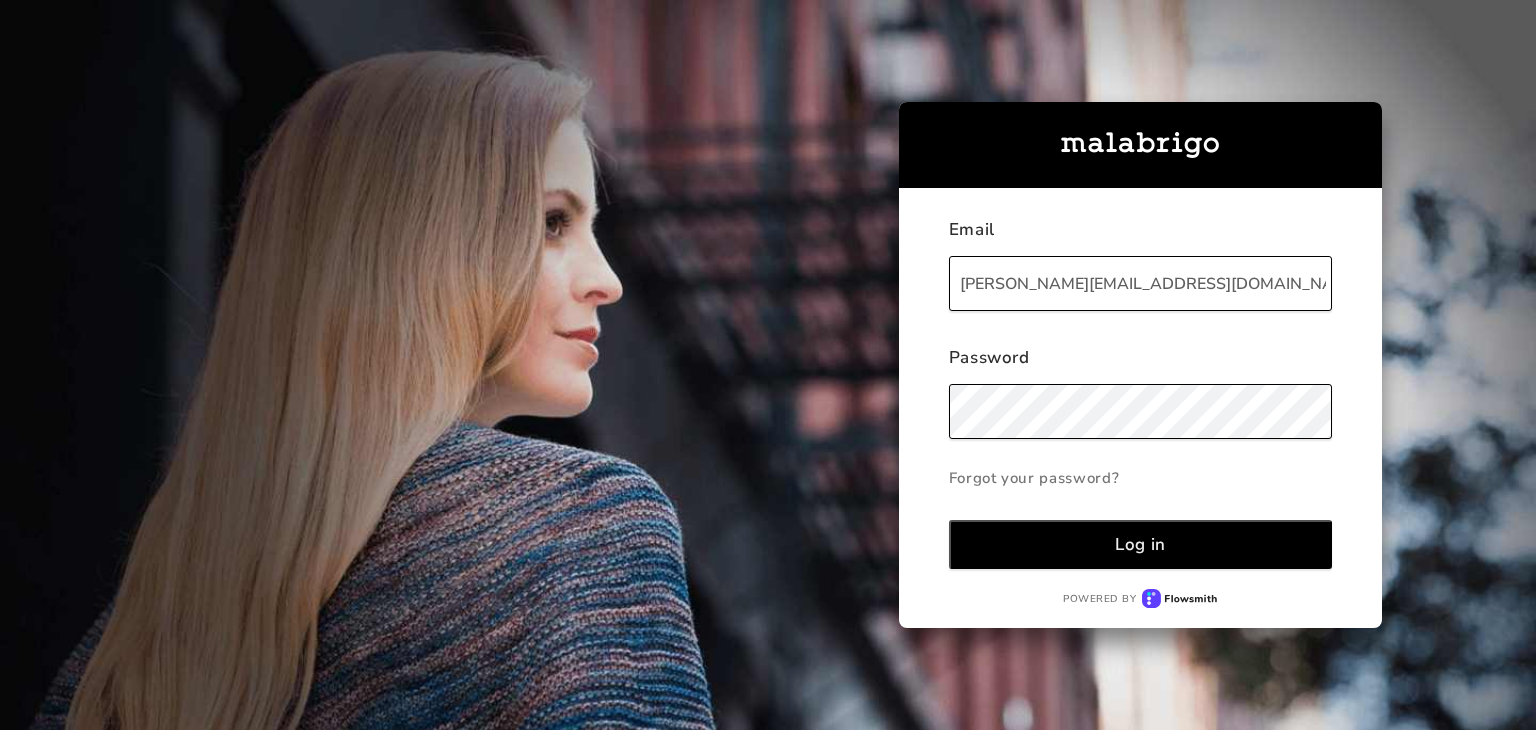 drag, startPoint x: 1195, startPoint y: 533, endPoint x: 1236, endPoint y: 500, distance: 52.63079 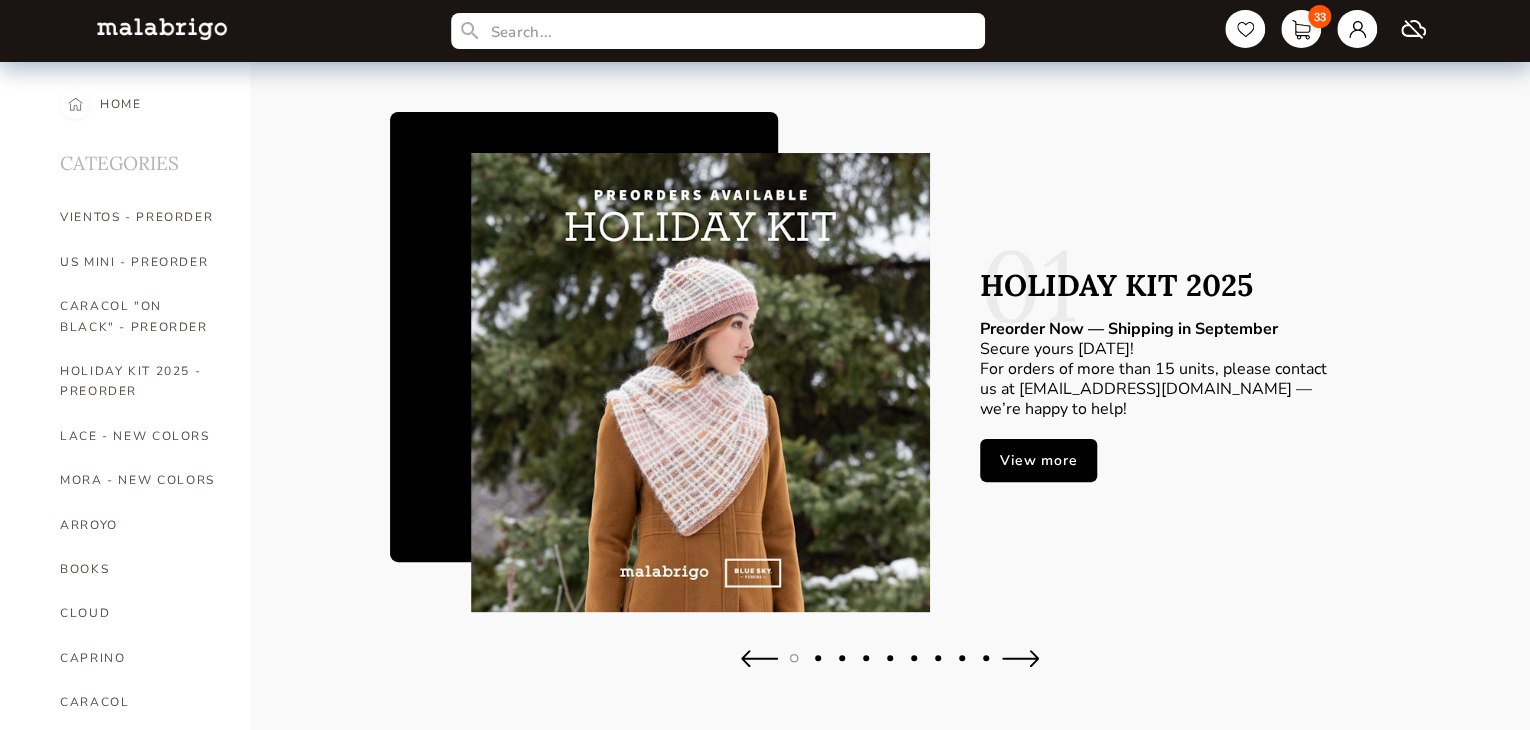 click on "For orders of more than 15 units, please contact us at [EMAIL_ADDRESS][DOMAIN_NAME] — we’re happy to help!" at bounding box center [1160, 389] 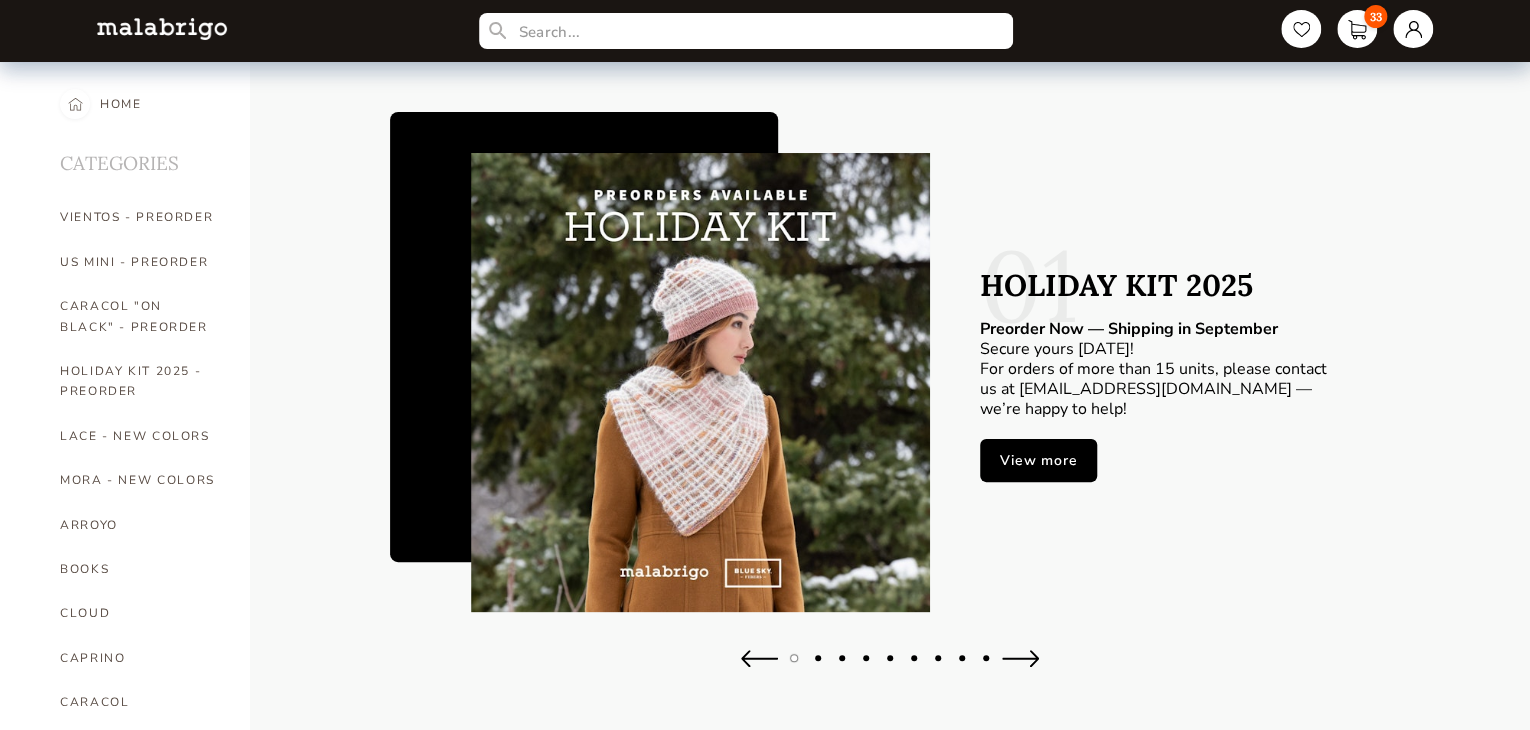 click on "33" at bounding box center (1357, 29) 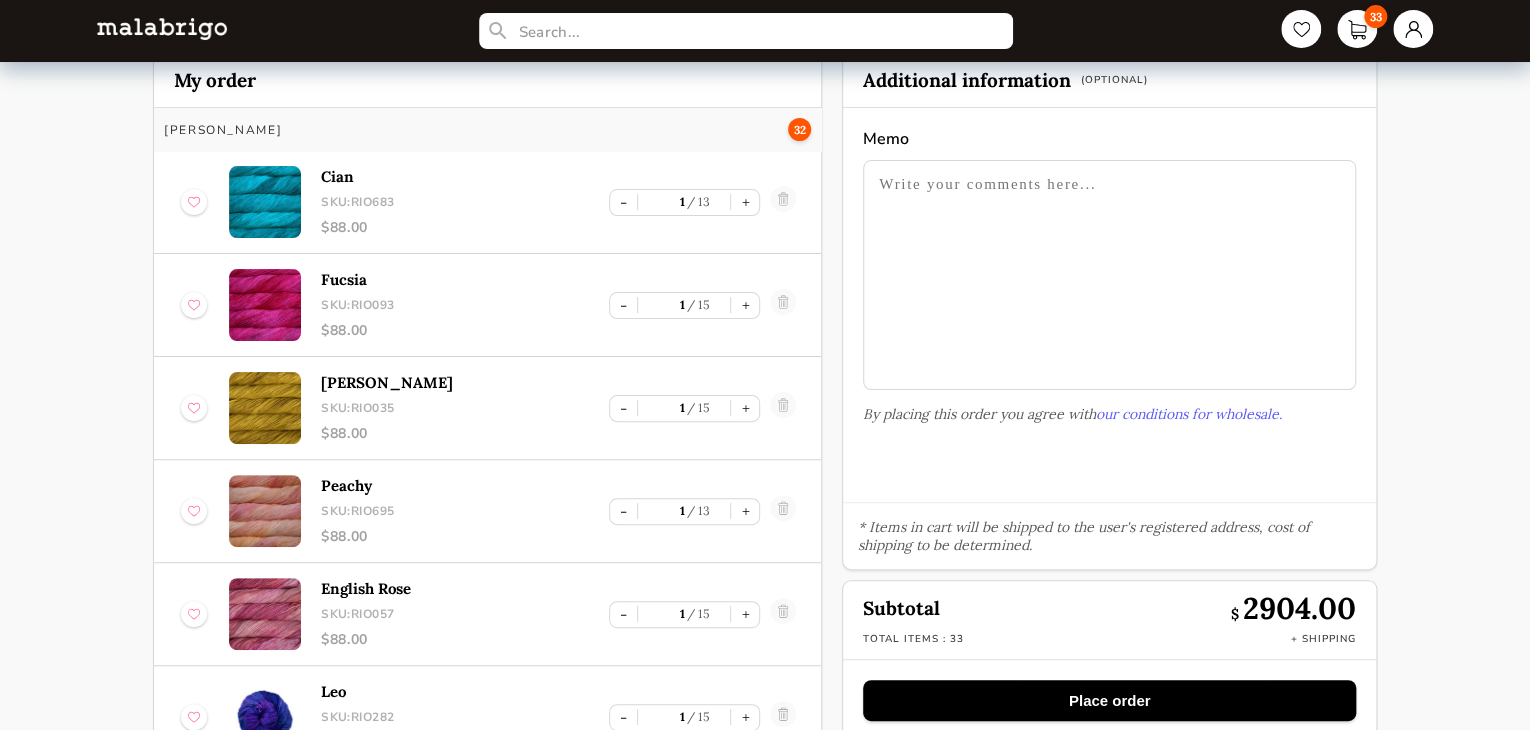 scroll, scrollTop: 89, scrollLeft: 0, axis: vertical 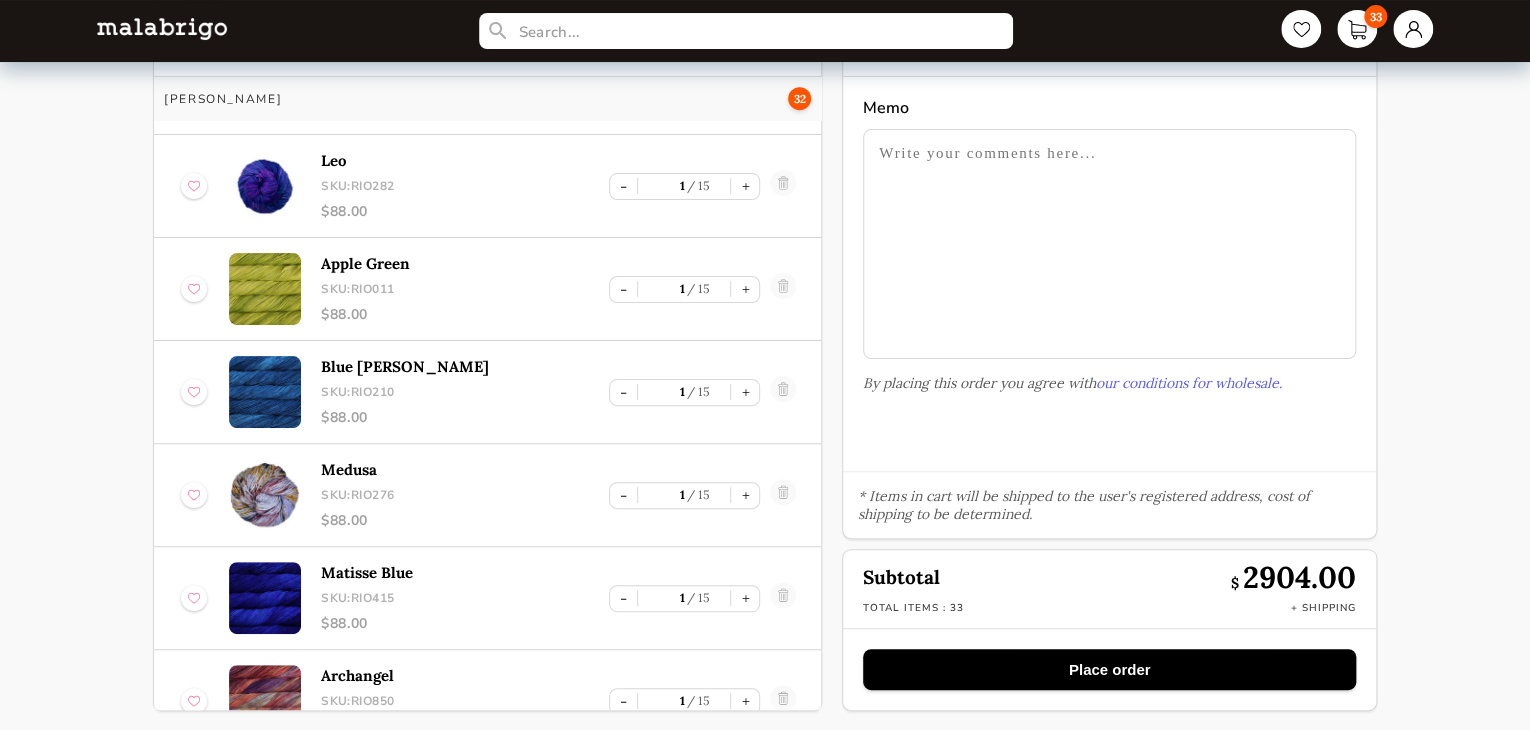 drag, startPoint x: 729, startPoint y: 289, endPoint x: 716, endPoint y: 298, distance: 15.811388 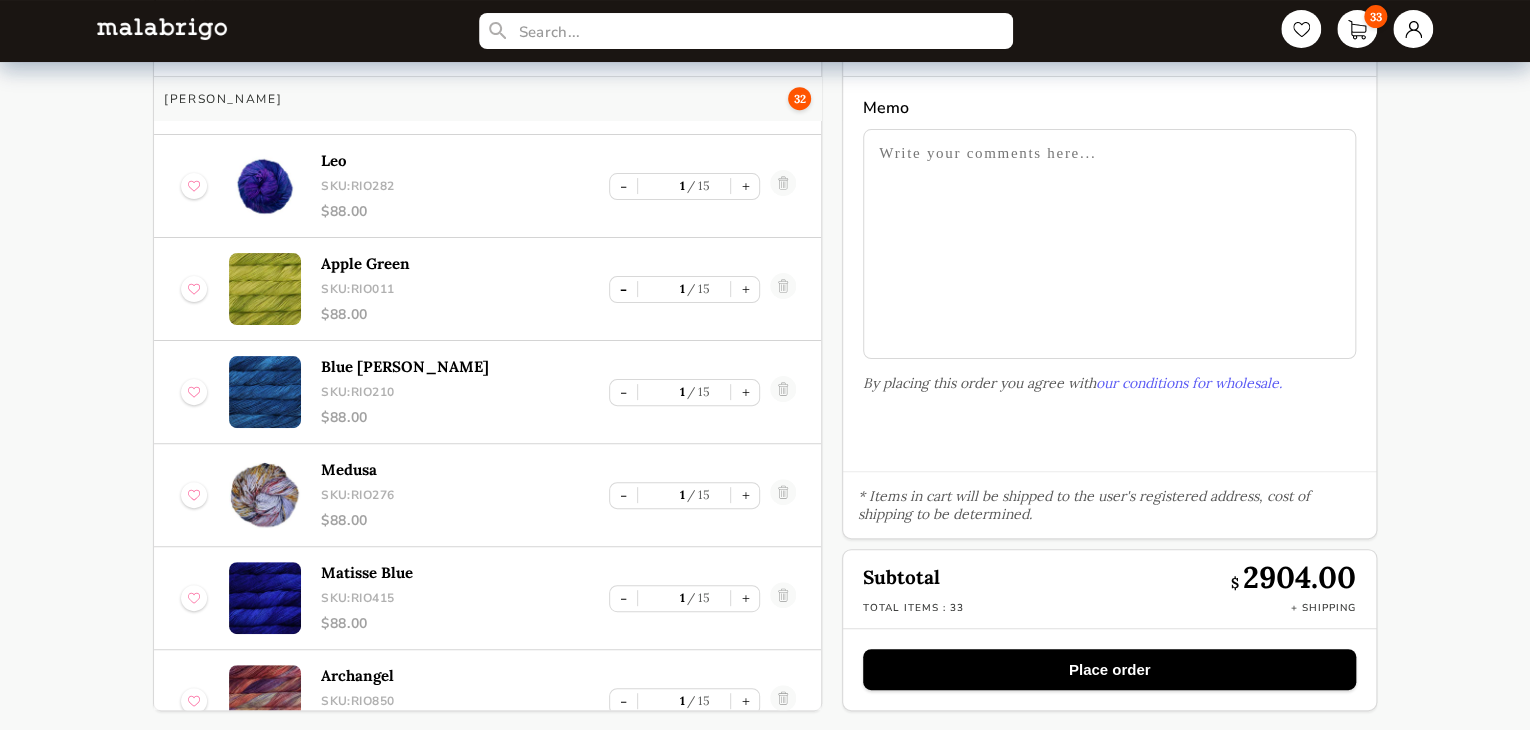 click on "-" at bounding box center [623, 289] 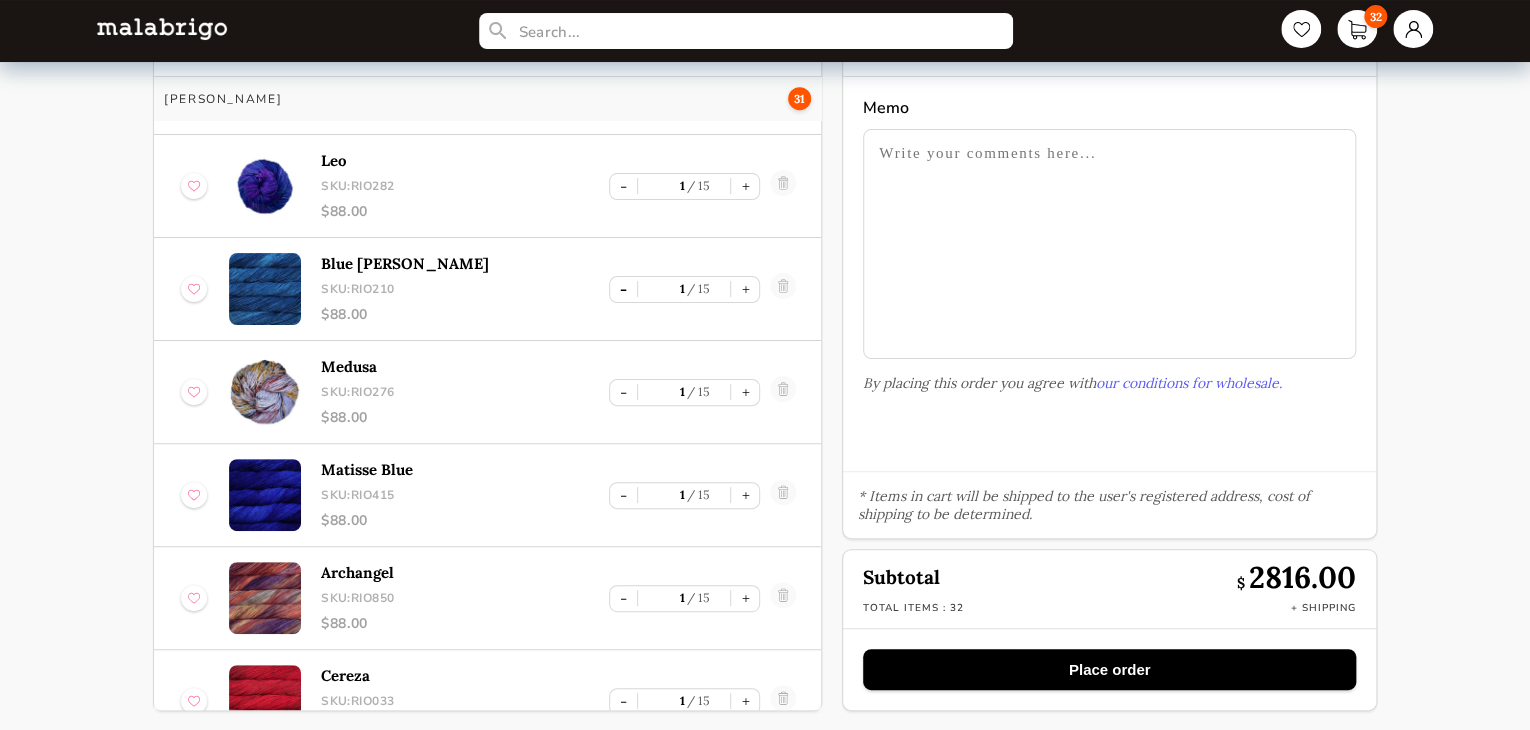 click on "-" at bounding box center (623, 289) 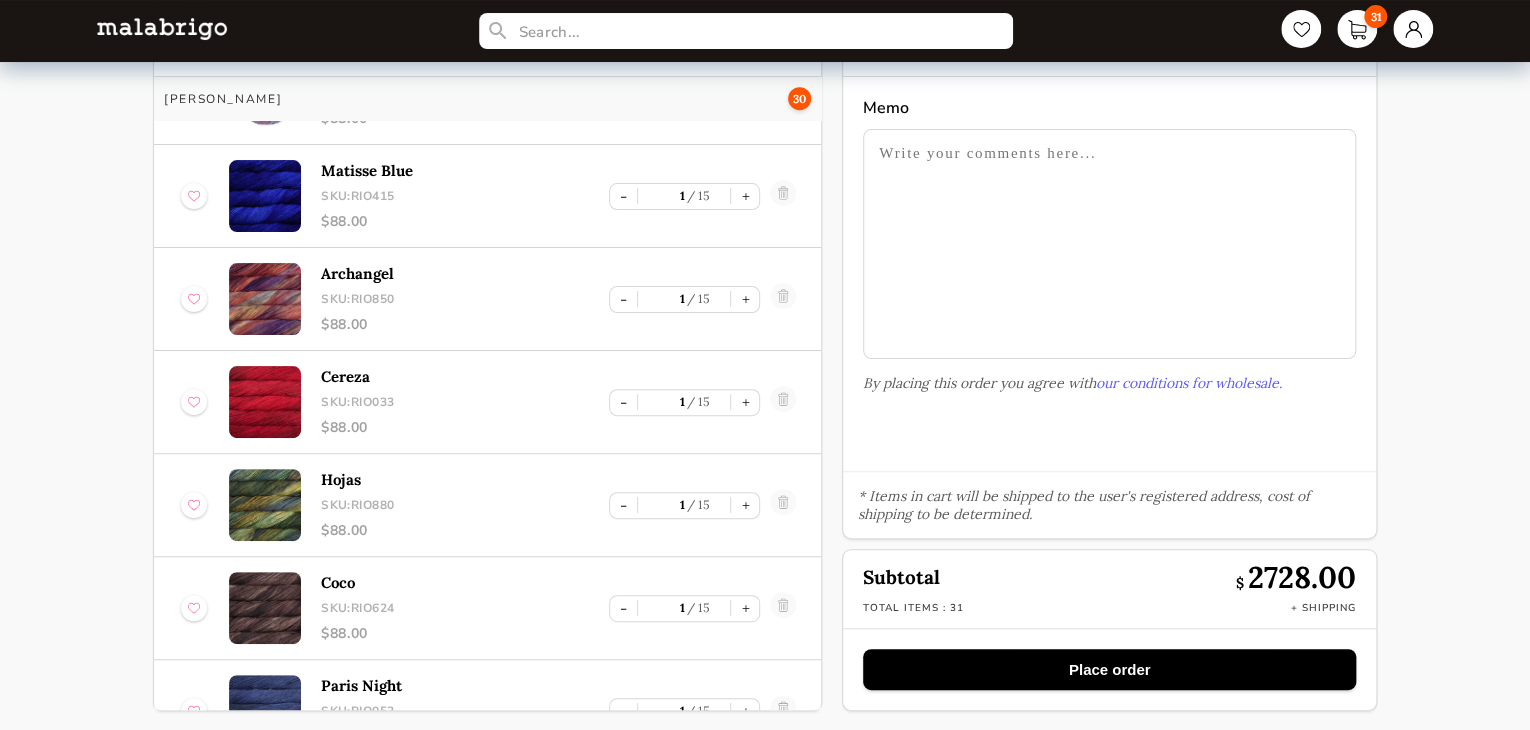scroll, scrollTop: 700, scrollLeft: 0, axis: vertical 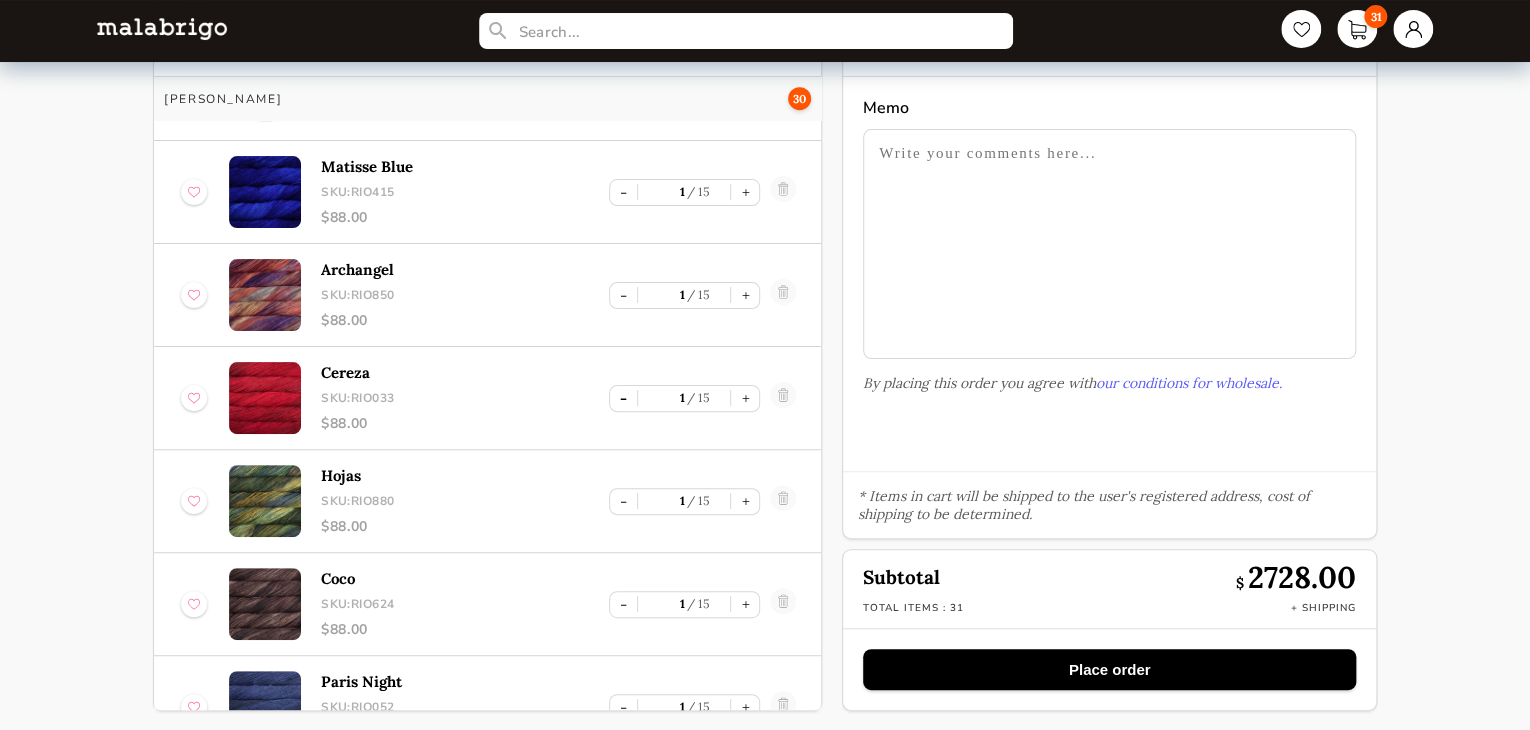 click on "-" at bounding box center (623, 398) 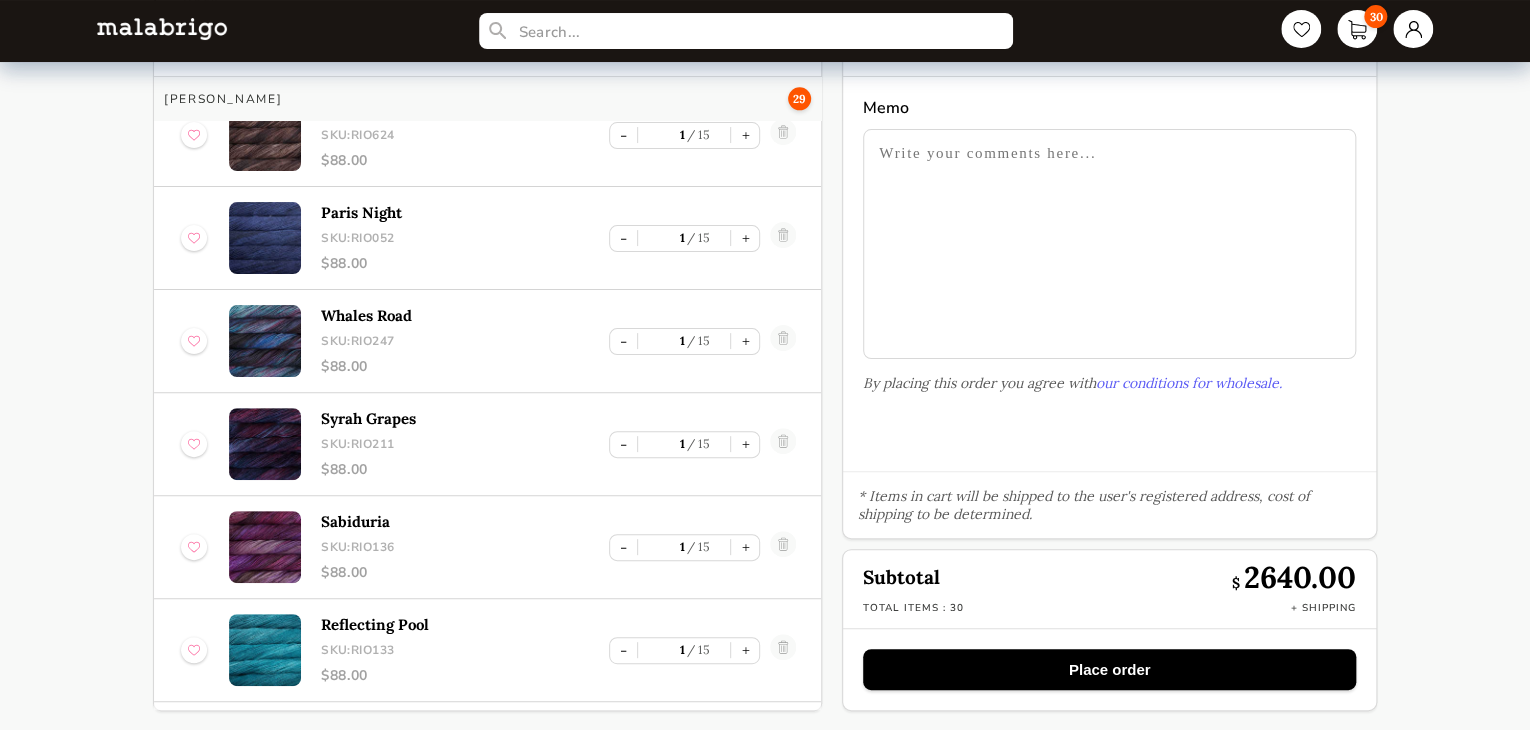 scroll, scrollTop: 1100, scrollLeft: 0, axis: vertical 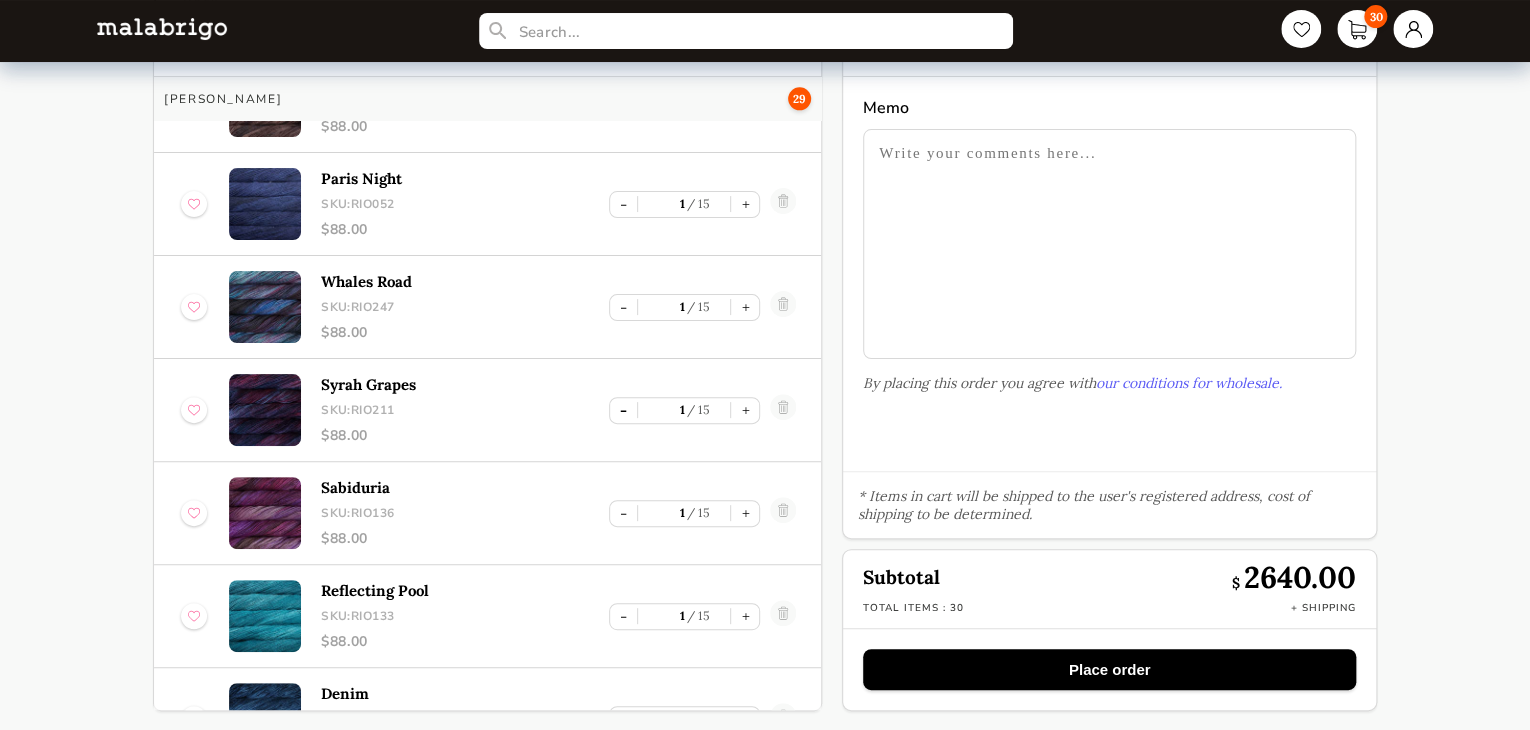 click on "-" at bounding box center [623, 410] 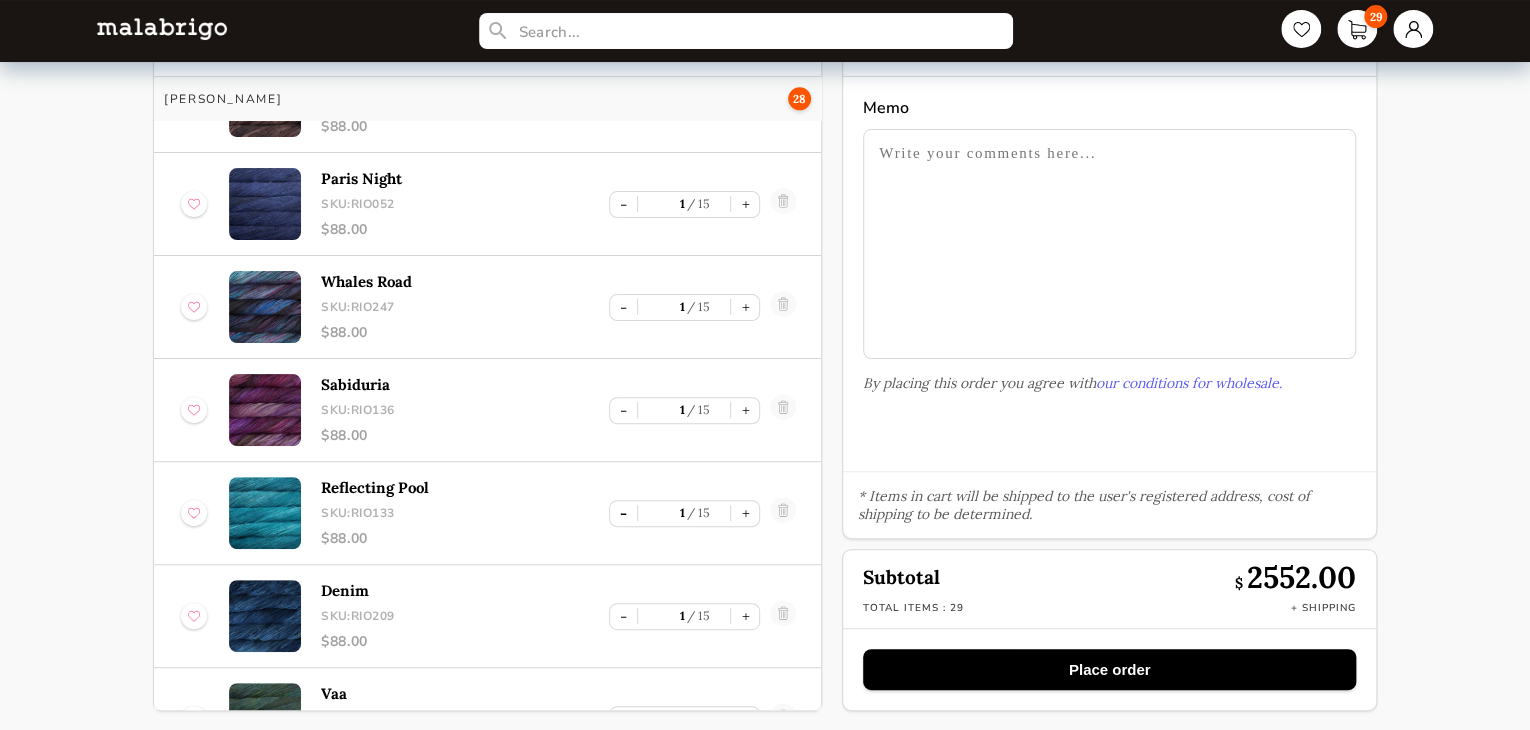 drag, startPoint x: 613, startPoint y: 507, endPoint x: 465, endPoint y: 441, distance: 162.04938 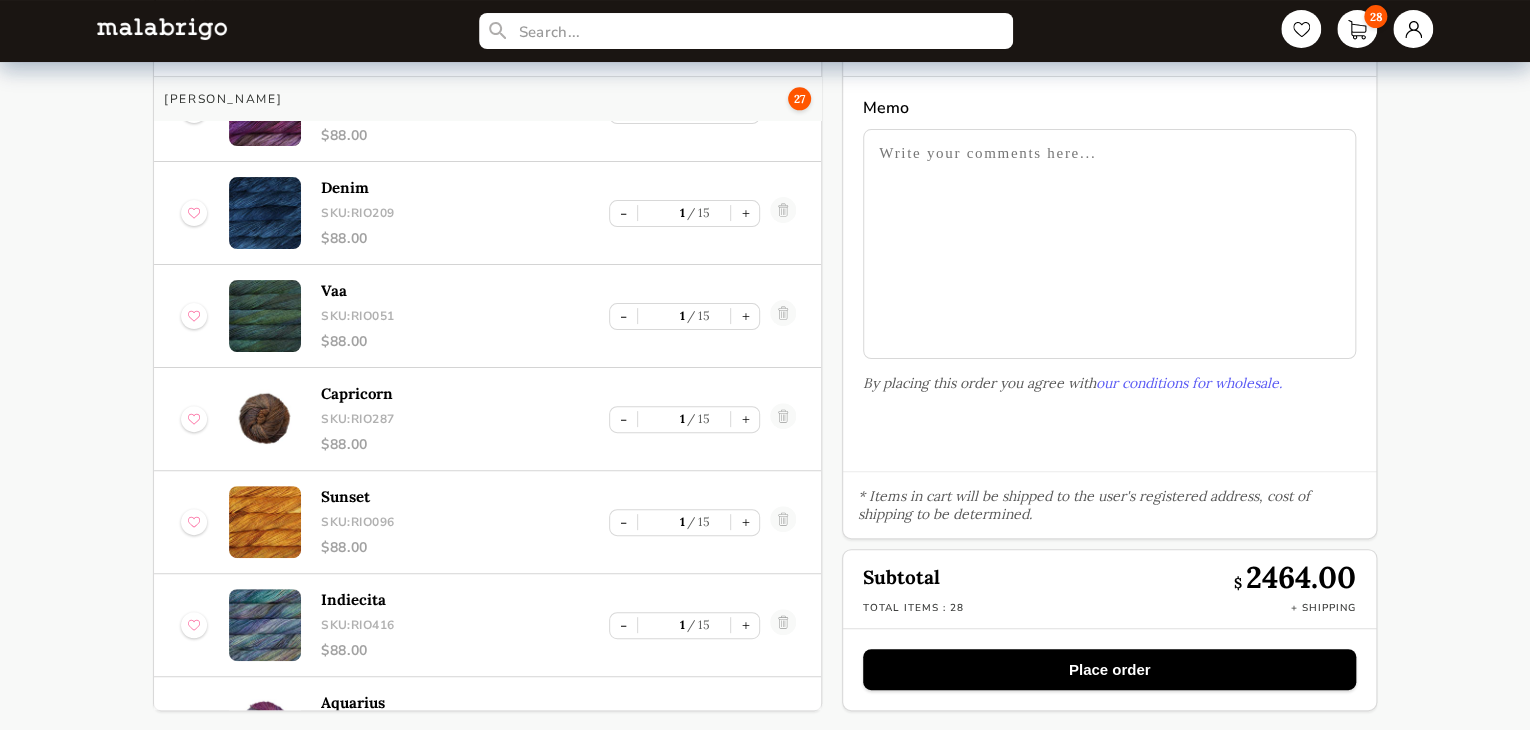 scroll, scrollTop: 1500, scrollLeft: 0, axis: vertical 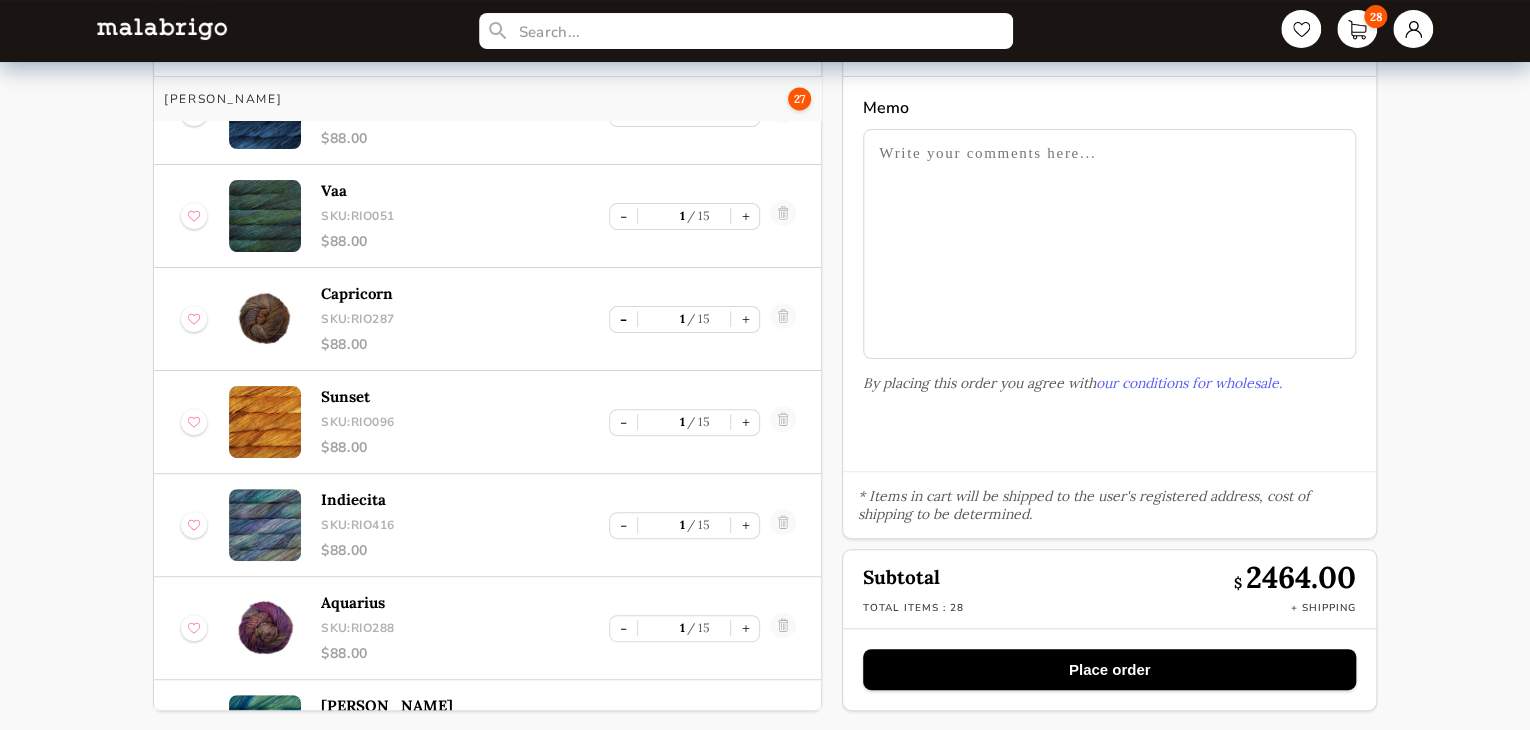 click on "-" at bounding box center [623, 319] 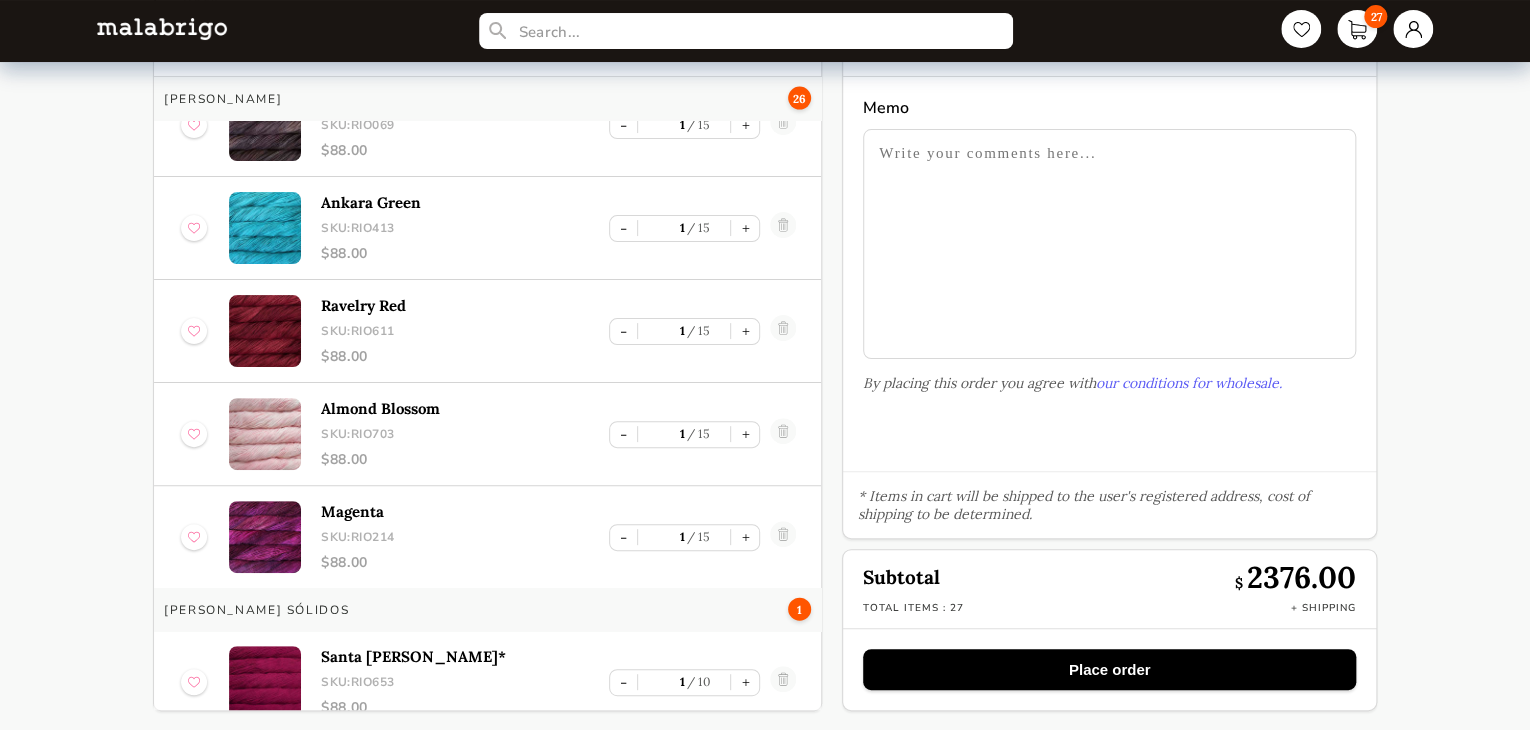 scroll, scrollTop: 2127, scrollLeft: 0, axis: vertical 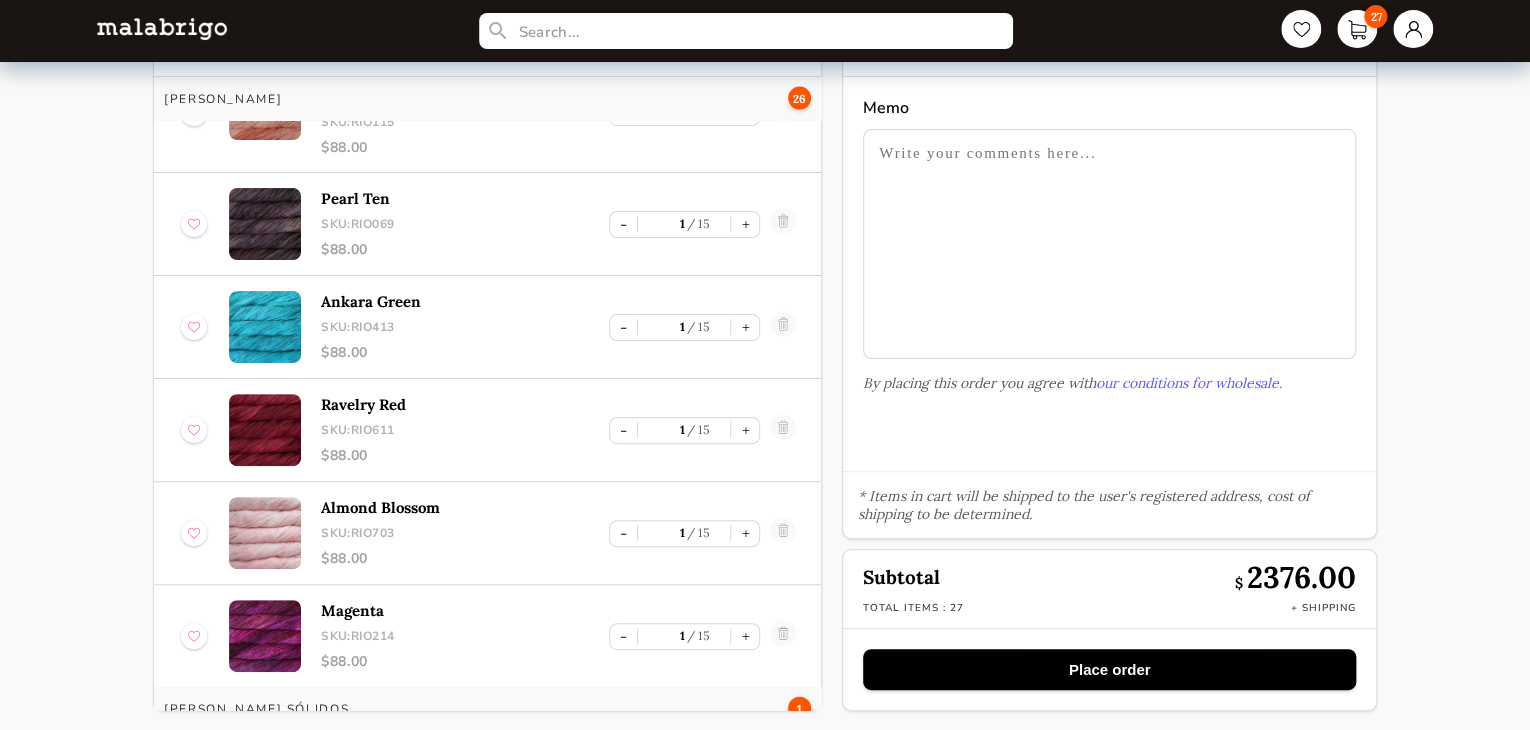 drag, startPoint x: 627, startPoint y: 354, endPoint x: 1463, endPoint y: 245, distance: 843.0759 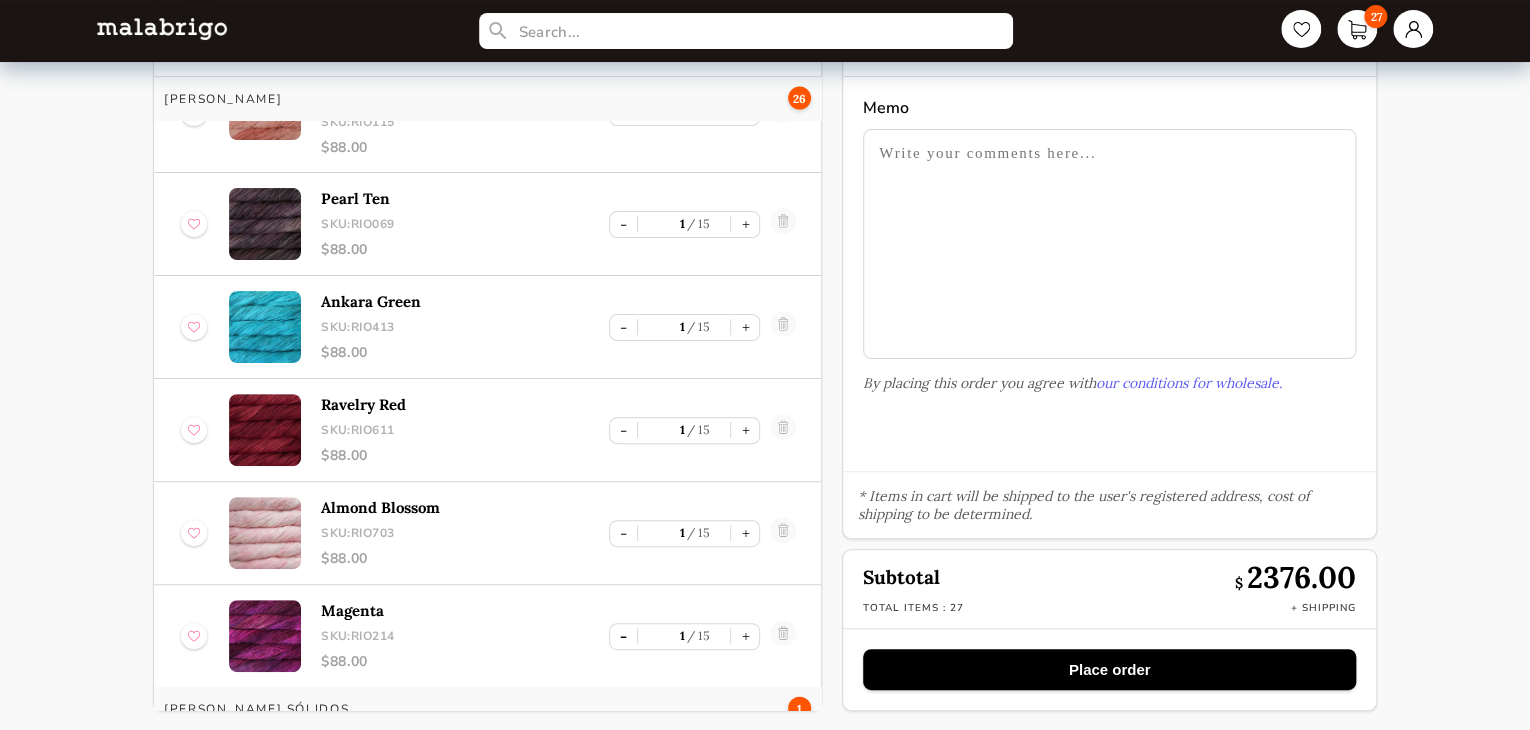 click on "-" at bounding box center [623, 533] 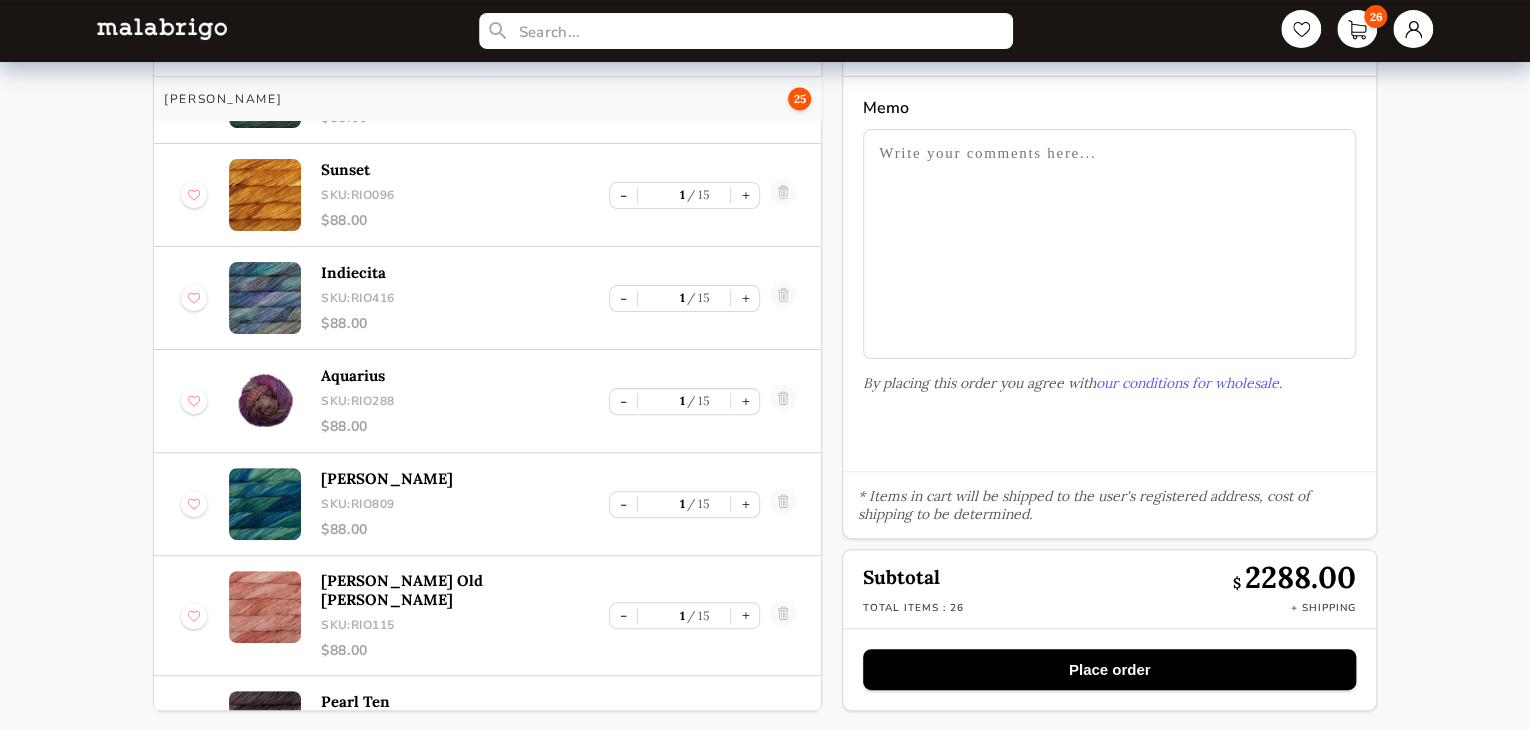 scroll, scrollTop: 1524, scrollLeft: 0, axis: vertical 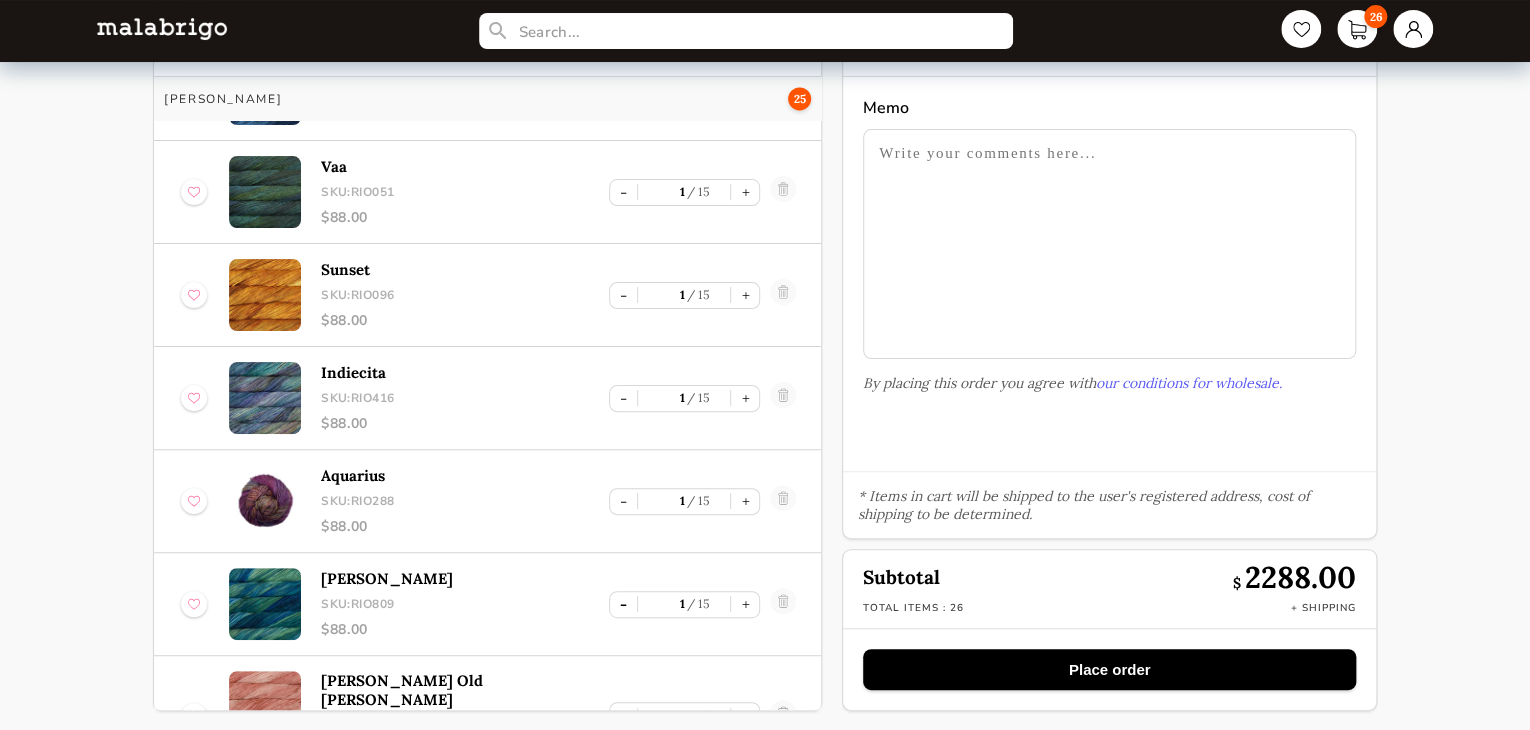 click on "-" at bounding box center [623, 604] 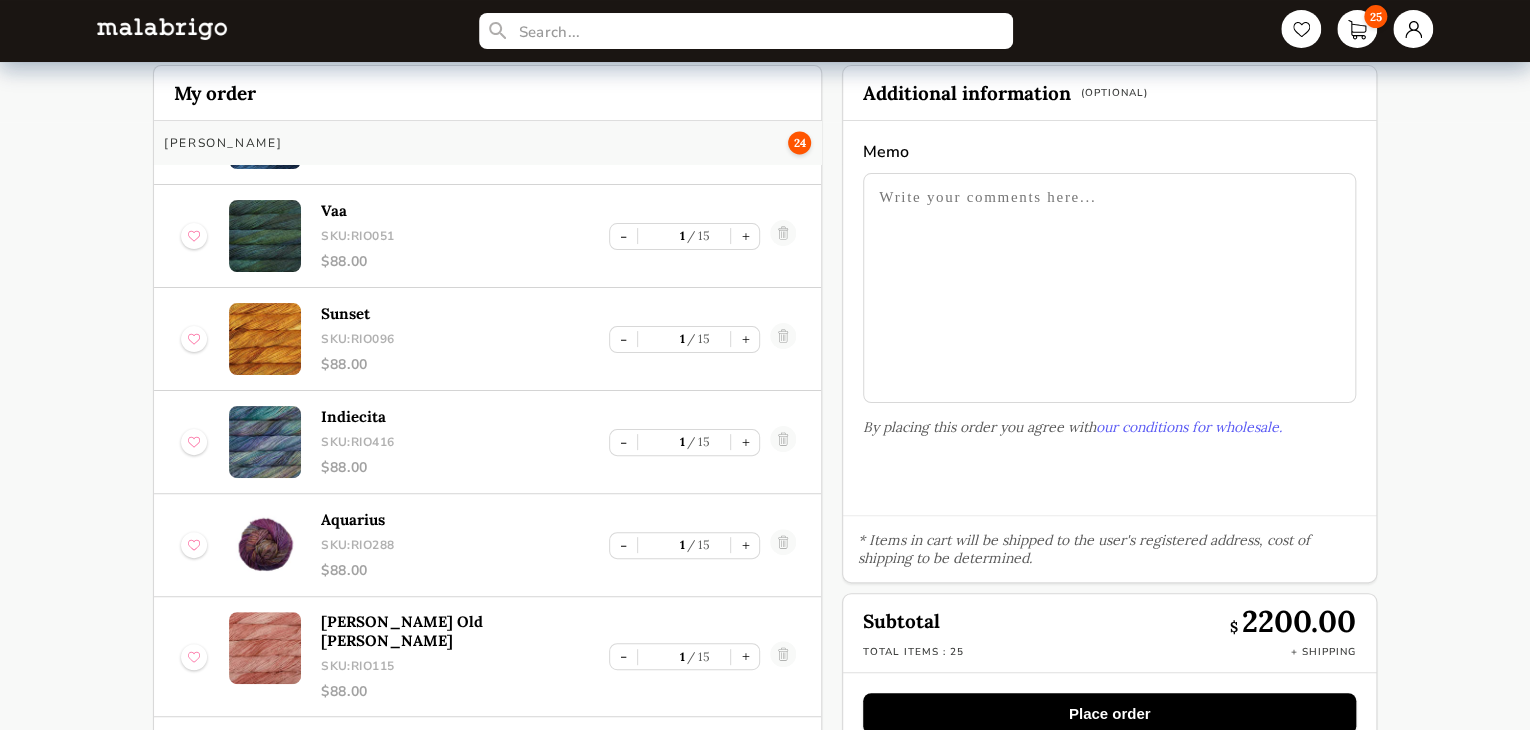 scroll, scrollTop: 89, scrollLeft: 0, axis: vertical 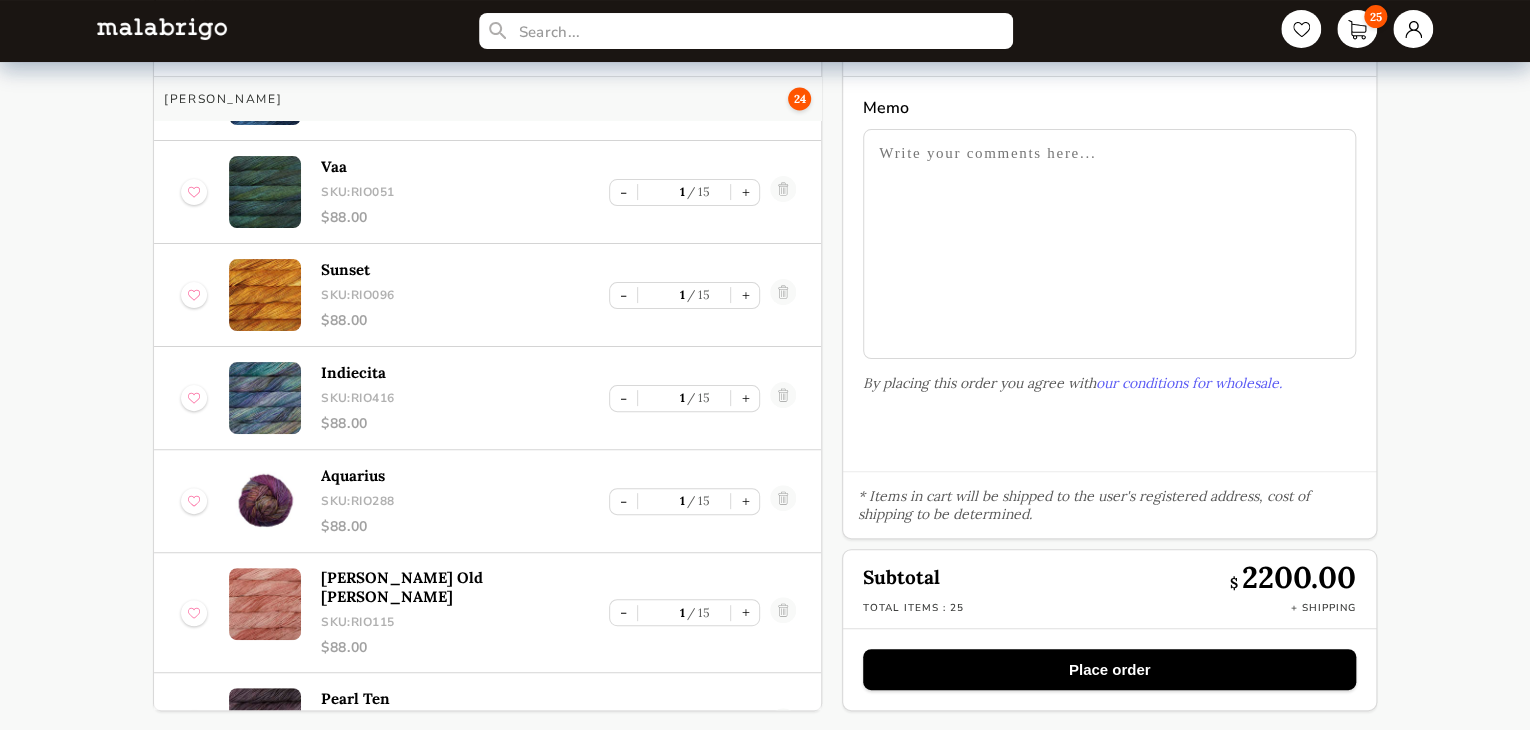 click on "Place order" at bounding box center [1109, 669] 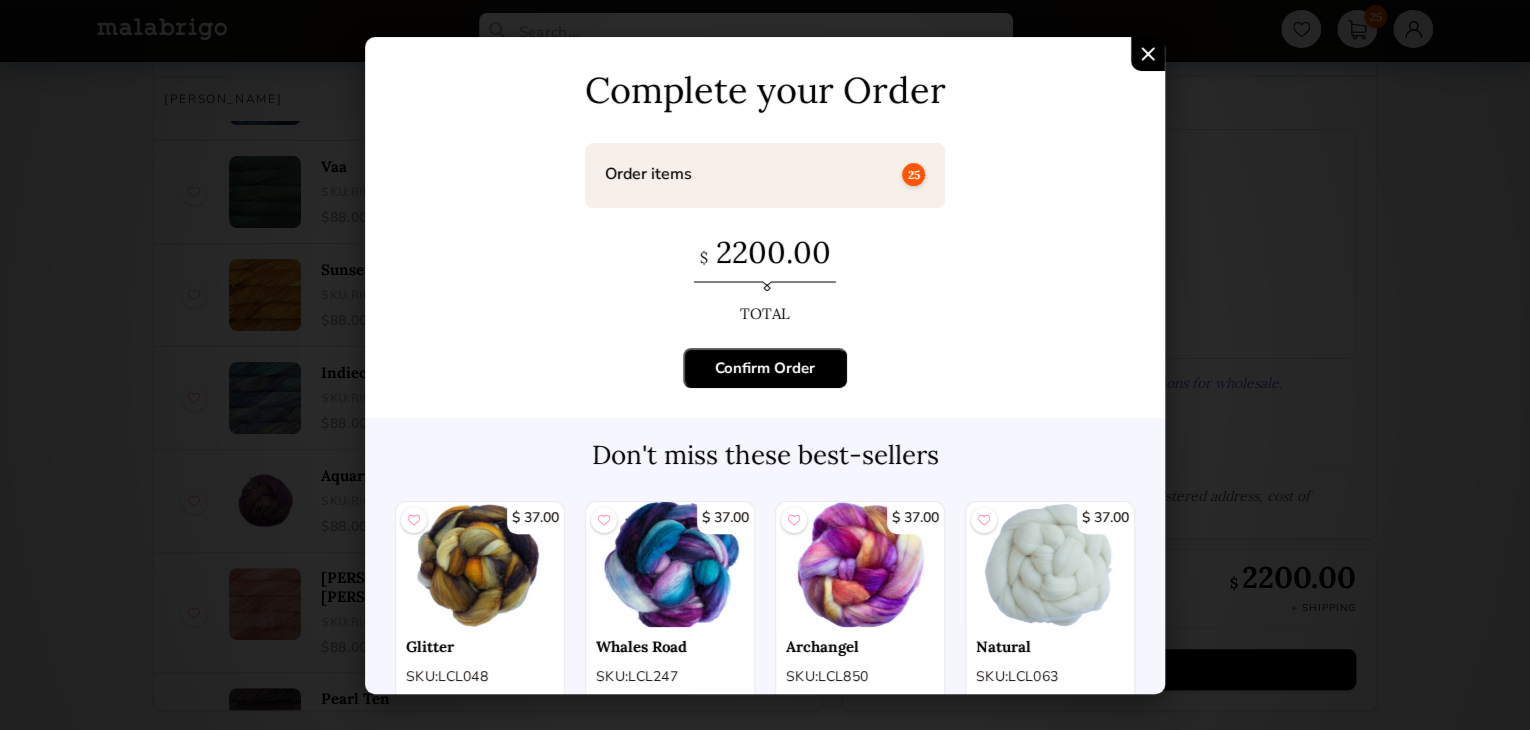 click on "Confirm Order" at bounding box center (765, 368) 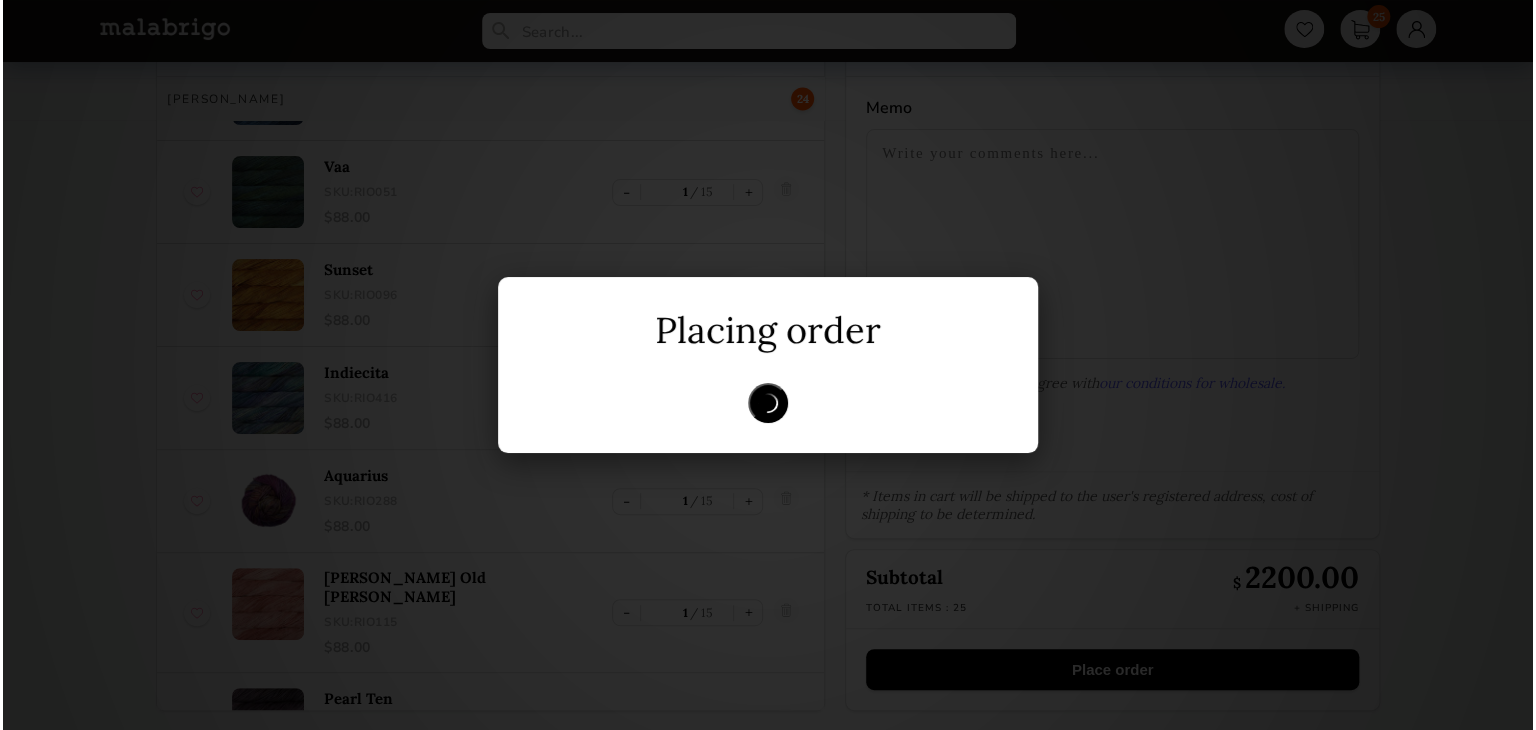 scroll, scrollTop: 0, scrollLeft: 0, axis: both 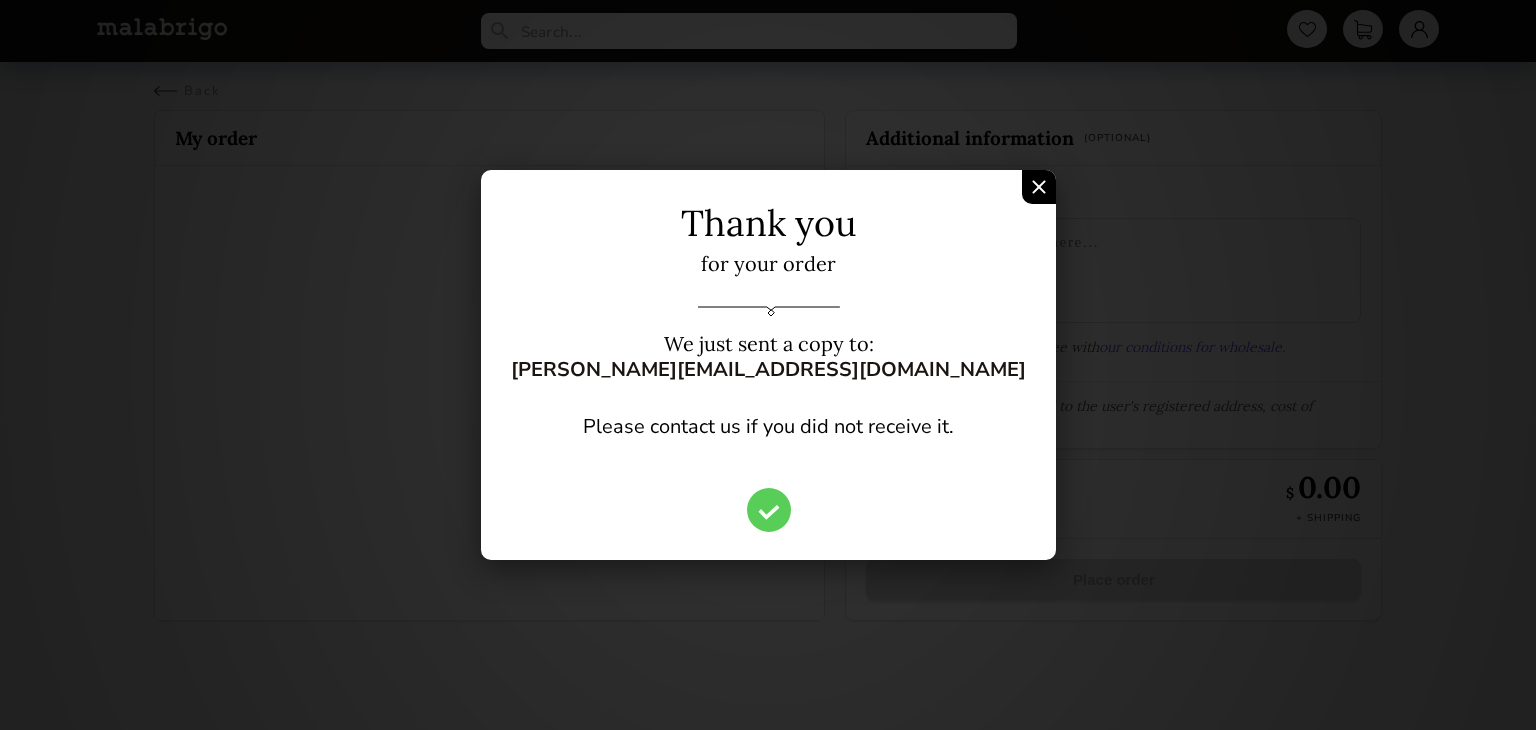 click at bounding box center (768, 512) 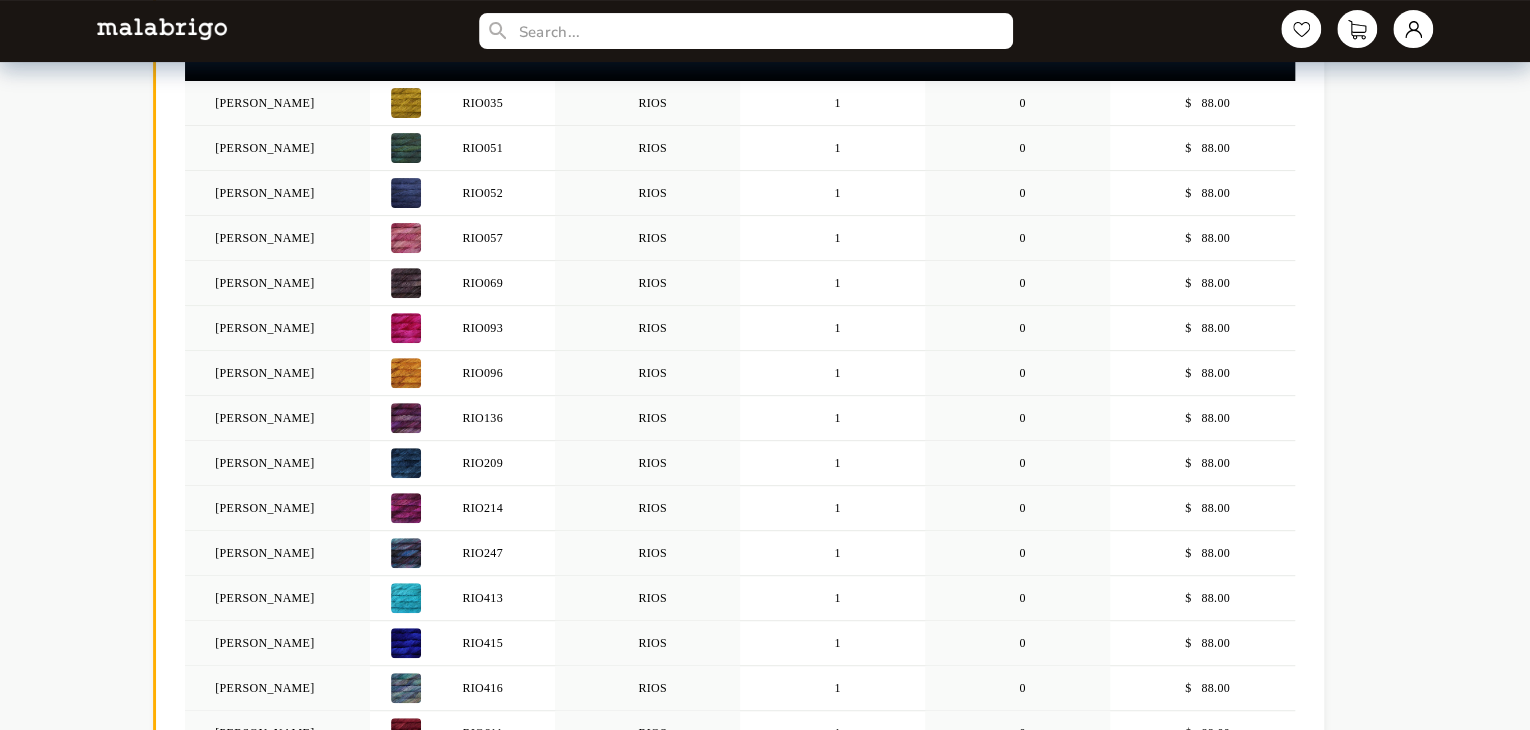 scroll, scrollTop: 0, scrollLeft: 0, axis: both 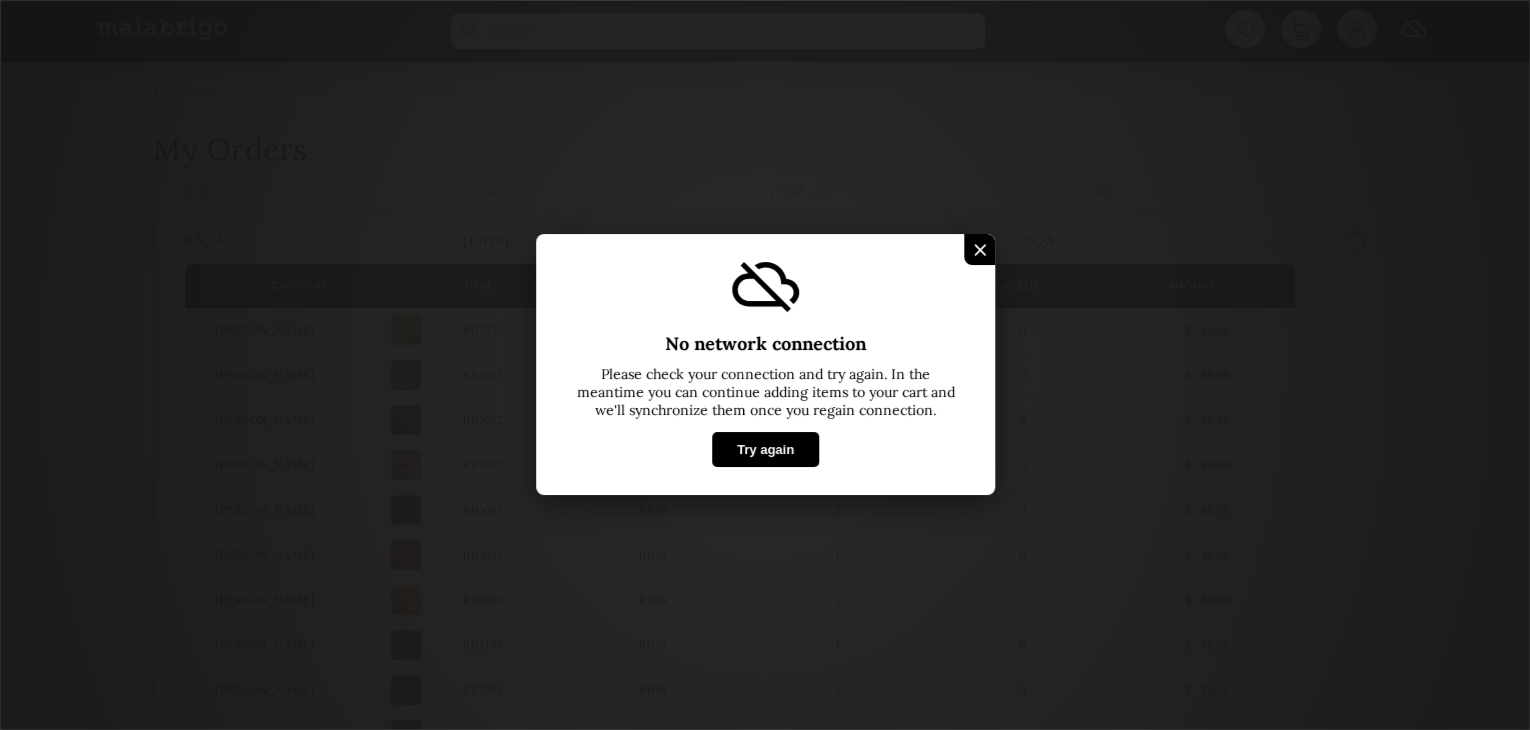 click on "Try again" at bounding box center [764, 450] 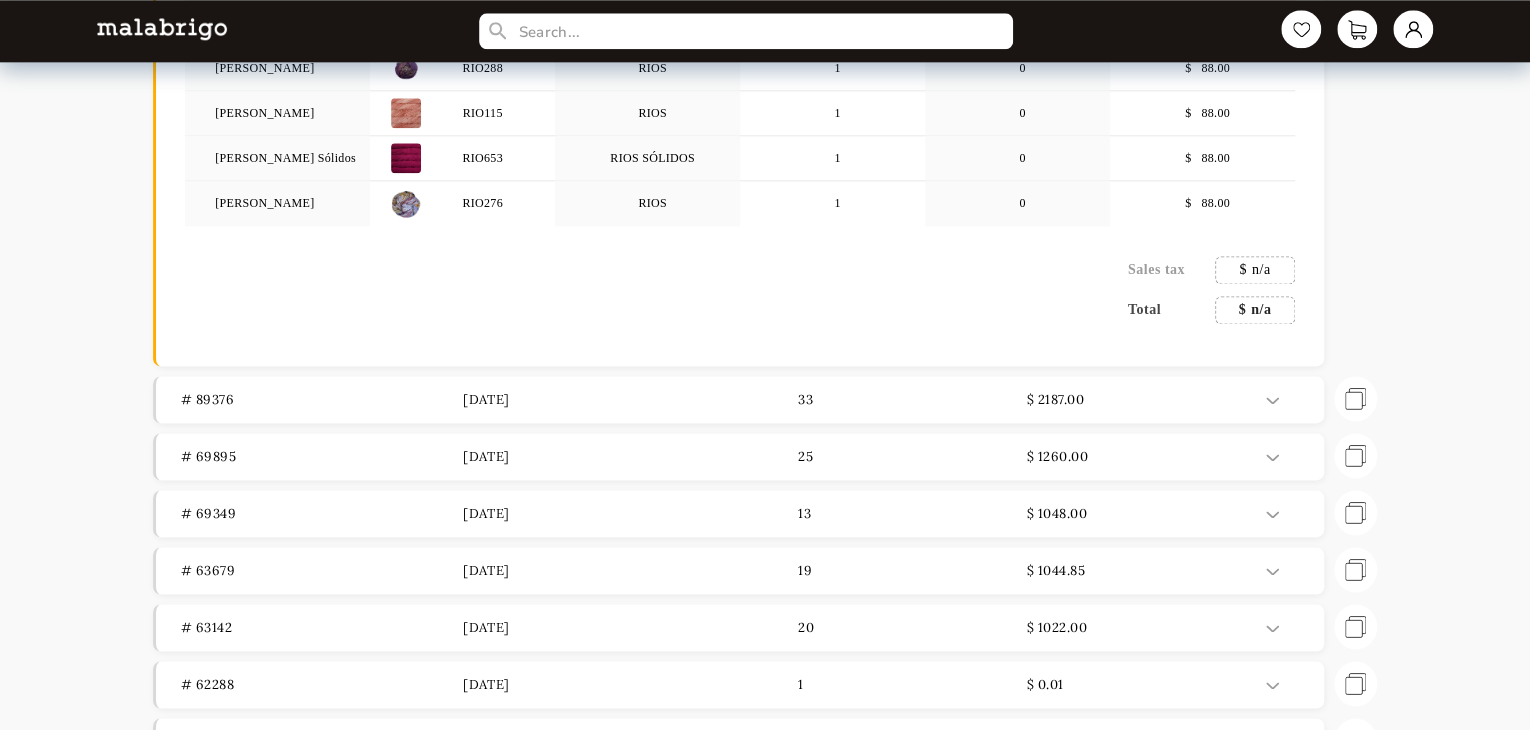 scroll, scrollTop: 1407, scrollLeft: 0, axis: vertical 